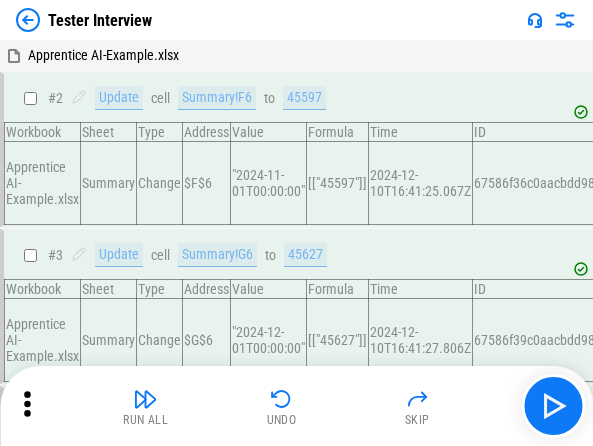 scroll, scrollTop: 5447, scrollLeft: 0, axis: vertical 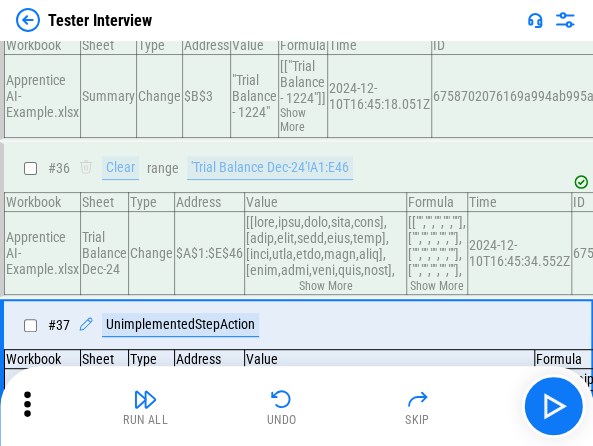 click at bounding box center [28, 20] 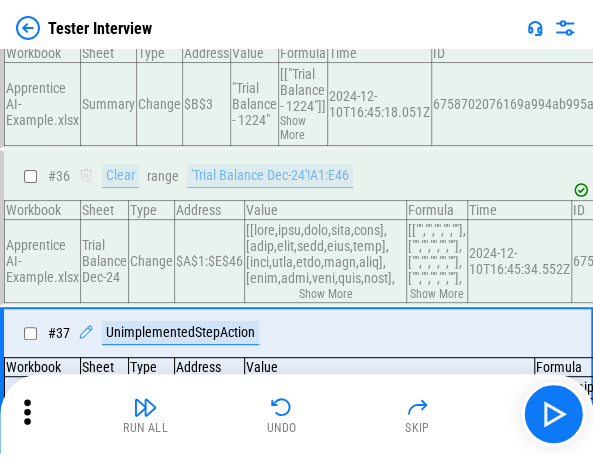 scroll, scrollTop: 0, scrollLeft: 0, axis: both 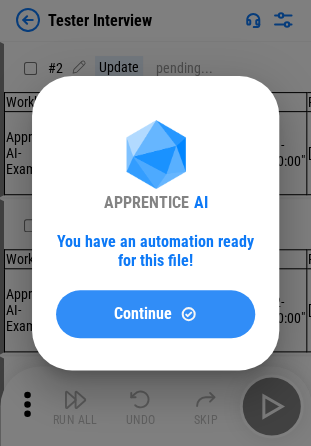 click on "Continue" at bounding box center (143, 314) 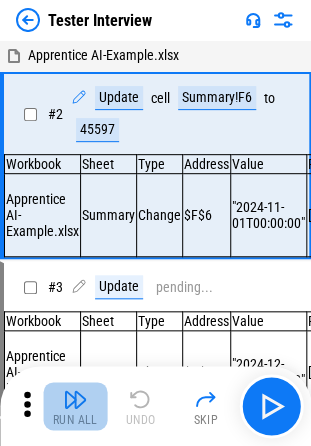 click on "Run All" at bounding box center (75, 420) 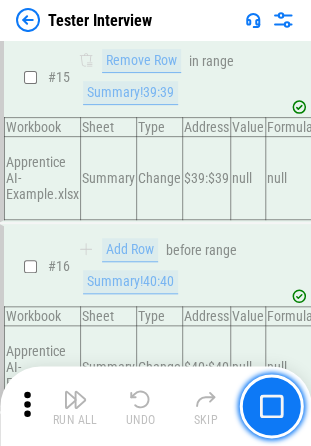 scroll, scrollTop: 2770, scrollLeft: 0, axis: vertical 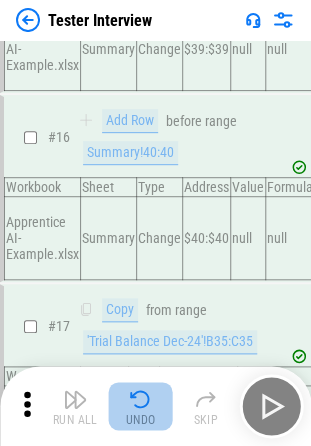 click at bounding box center (141, 399) 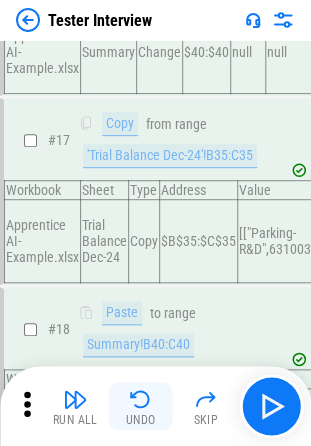 click on "Run All Undo Skip" at bounding box center (157, 406) 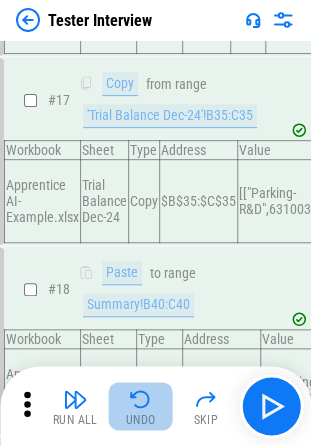 scroll, scrollTop: 4624, scrollLeft: 0, axis: vertical 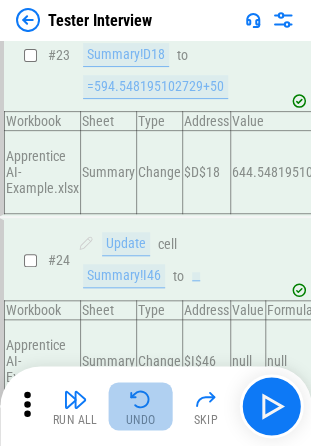 click at bounding box center (141, 399) 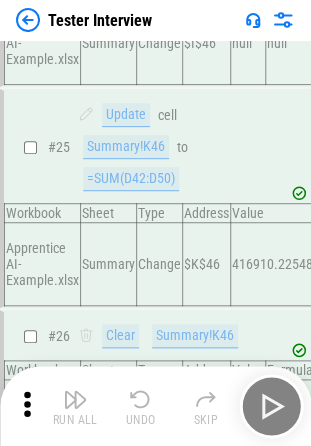 click on "Run All Undo Skip" at bounding box center (157, 406) 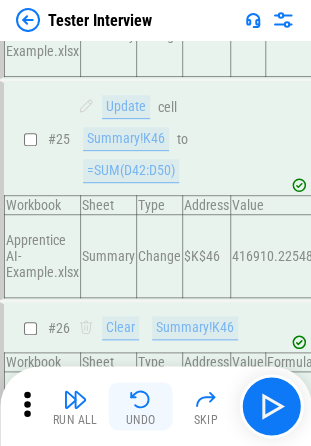 click on "Run All Undo Skip" at bounding box center (157, 406) 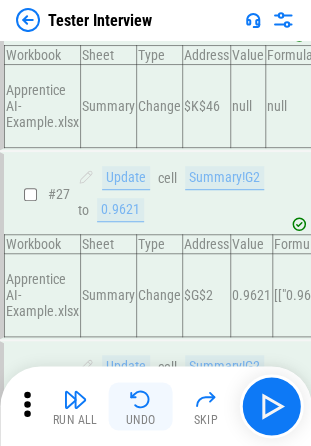 click at bounding box center (141, 399) 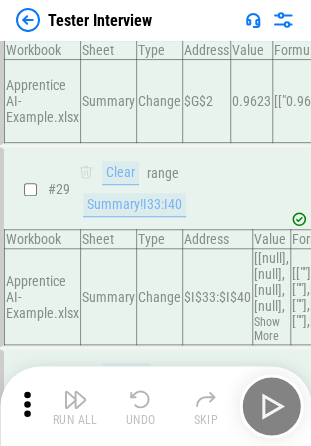click at bounding box center [141, 399] 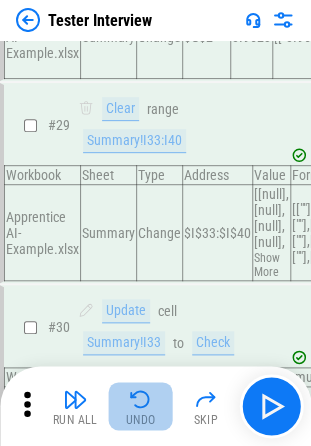 click at bounding box center (141, 399) 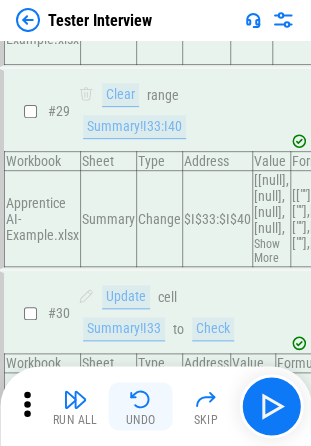click on "Run All Undo Skip" at bounding box center (157, 406) 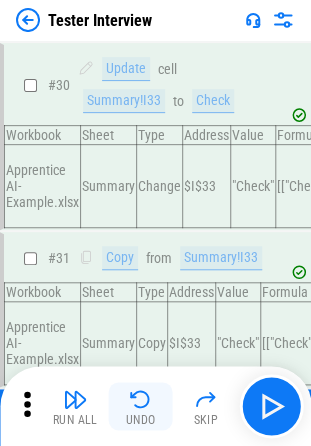 click at bounding box center (141, 399) 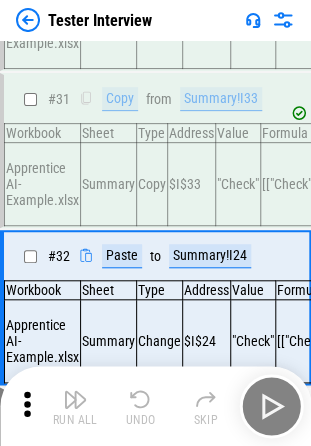 click at bounding box center [141, 399] 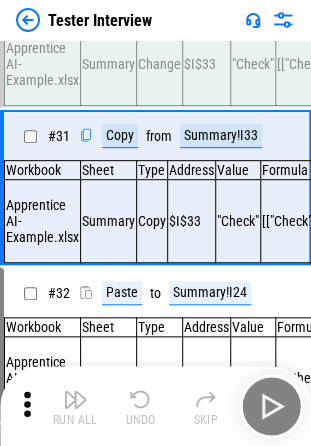 click at bounding box center (141, 399) 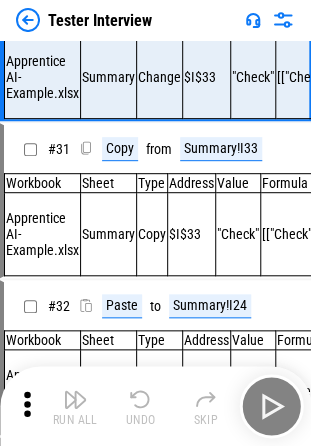 click on "Run All Undo Skip" at bounding box center [157, 406] 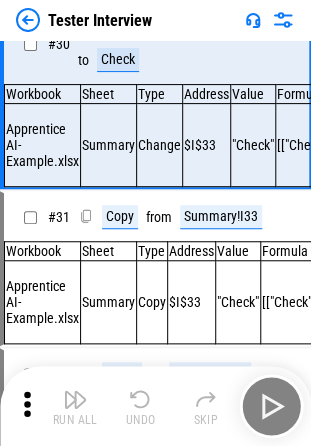 click at bounding box center [141, 399] 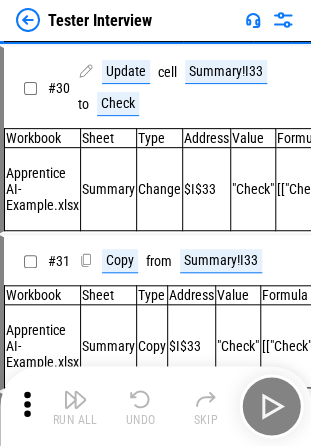 click on "Run All Undo Skip" at bounding box center [157, 406] 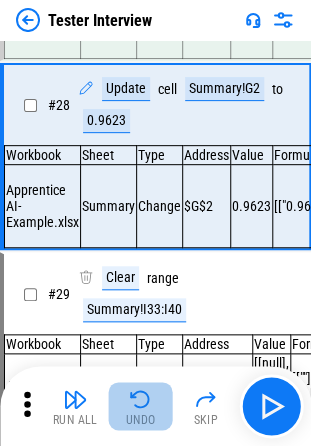 click at bounding box center (141, 399) 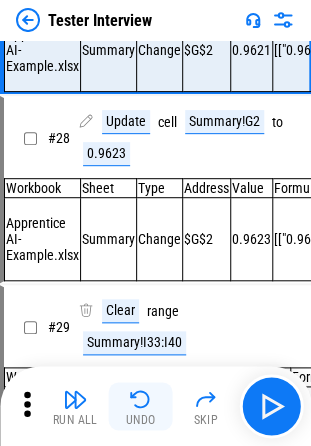 click on "Run All Undo Skip" at bounding box center (157, 406) 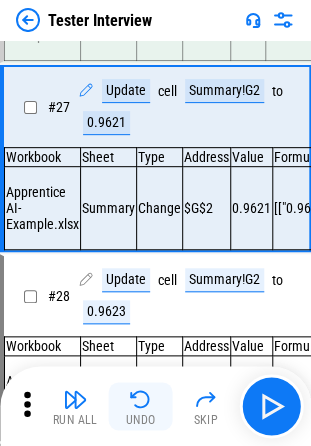 click at bounding box center (141, 399) 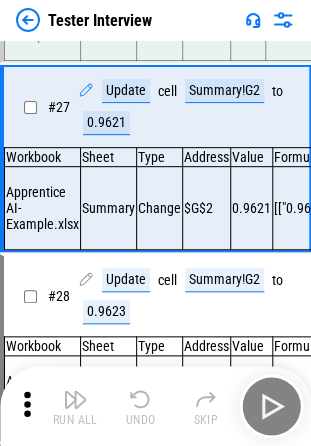 click on "Run All Undo Skip" at bounding box center [157, 406] 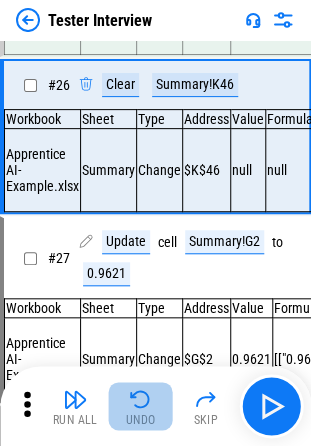 click at bounding box center [141, 399] 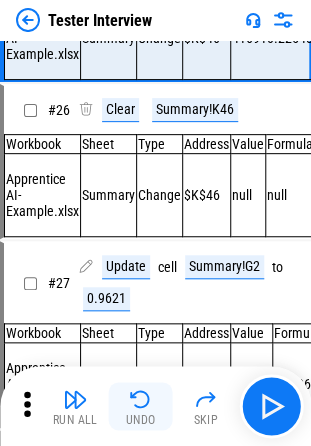 click on "Run All Undo Skip" at bounding box center [157, 406] 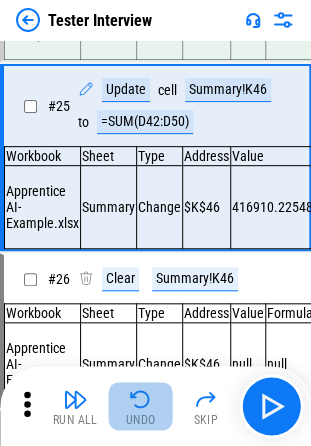 click at bounding box center [141, 399] 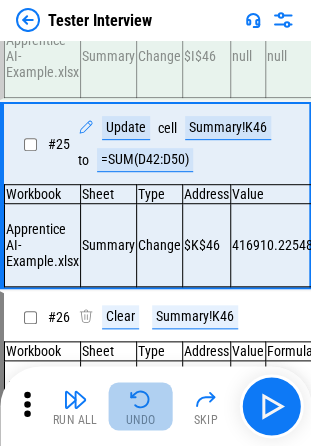 click on "Run All Undo Skip" at bounding box center (157, 406) 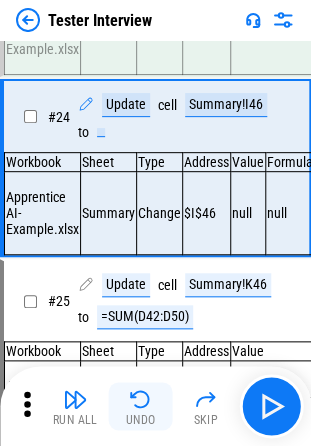 click at bounding box center [141, 399] 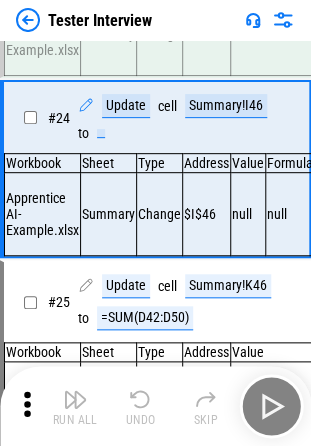 click on "Run All Undo Skip" at bounding box center (157, 406) 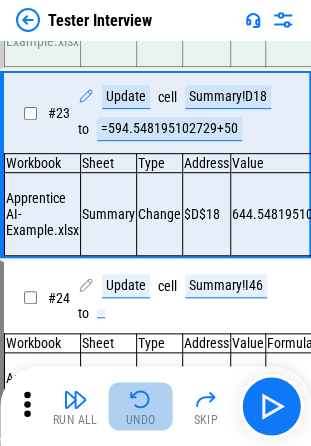 click at bounding box center (141, 399) 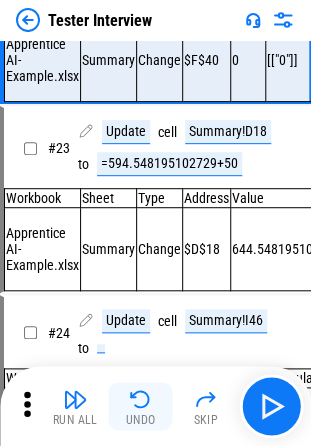 click on "Run All Undo Skip" at bounding box center [157, 406] 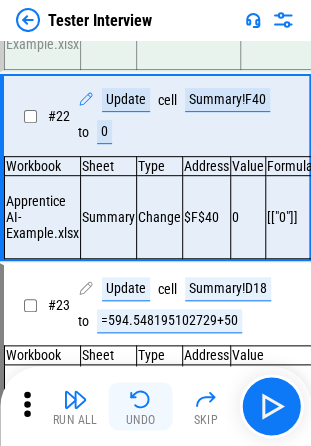 click at bounding box center (141, 399) 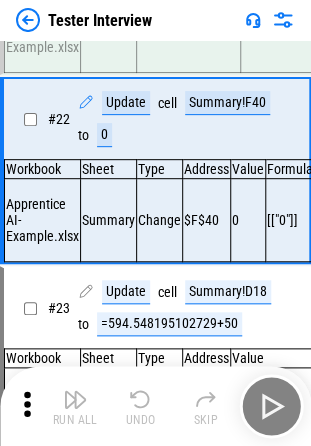 click on "Run All Undo Skip" at bounding box center (157, 406) 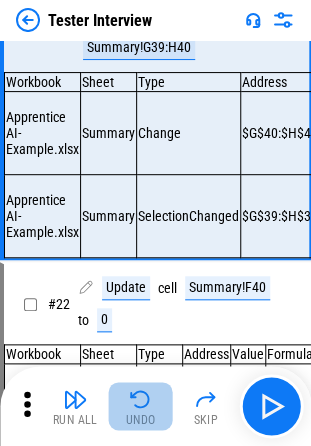 click at bounding box center [141, 399] 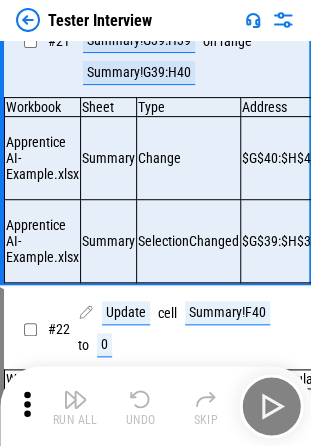 click on "Run All Undo Skip" at bounding box center (157, 406) 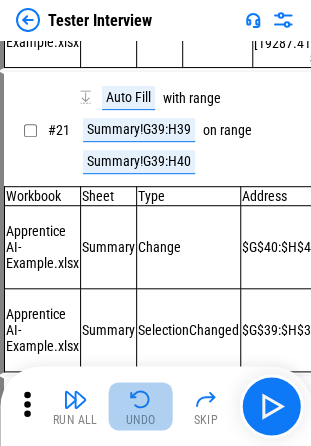 click at bounding box center [141, 399] 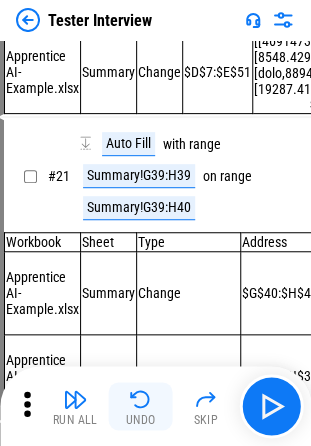 click on "Run All Undo Skip" at bounding box center [157, 406] 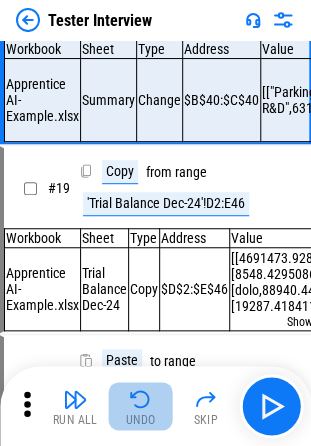 click at bounding box center (141, 399) 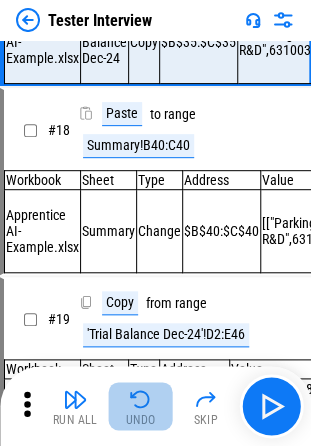click at bounding box center (141, 399) 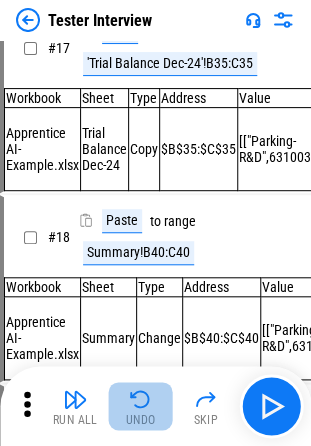click at bounding box center [141, 399] 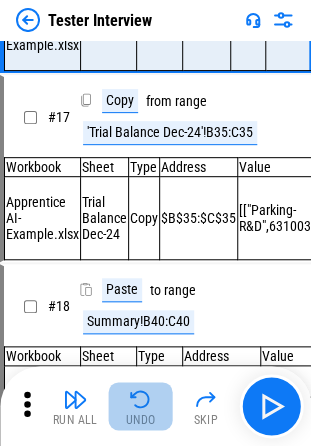 click on "Run All Undo Skip" at bounding box center [157, 406] 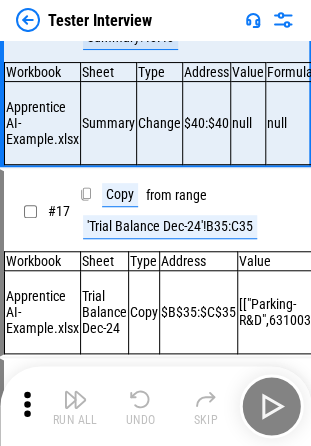 click at bounding box center (141, 399) 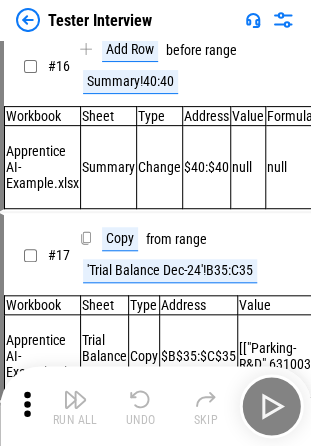 click at bounding box center (141, 399) 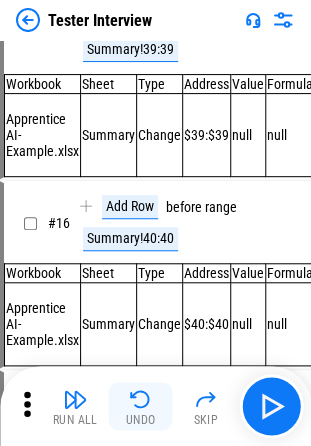 click at bounding box center [141, 399] 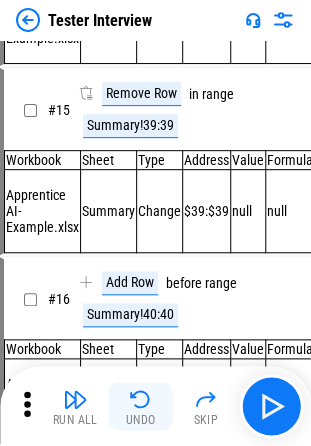 click on "Run All Undo Skip" at bounding box center [157, 406] 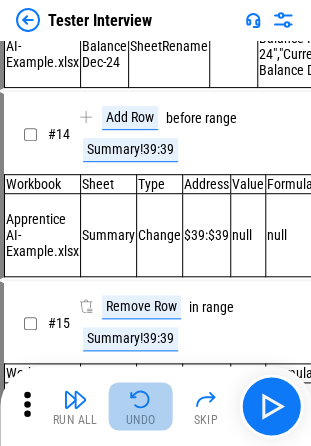 click at bounding box center (141, 399) 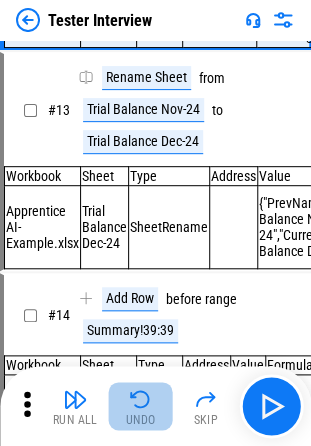 click at bounding box center (141, 399) 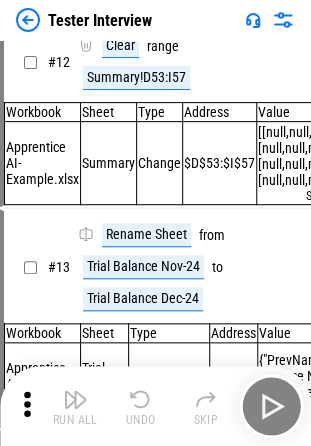 click at bounding box center [141, 399] 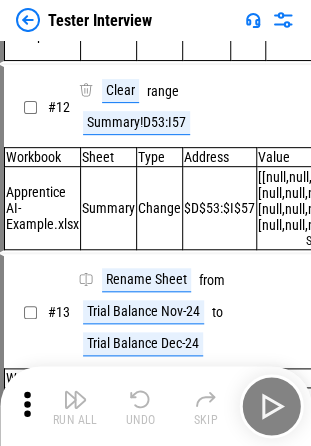 click at bounding box center (141, 399) 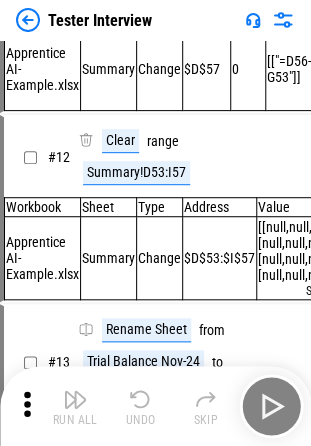 click on "Run All Undo Skip" at bounding box center (157, 406) 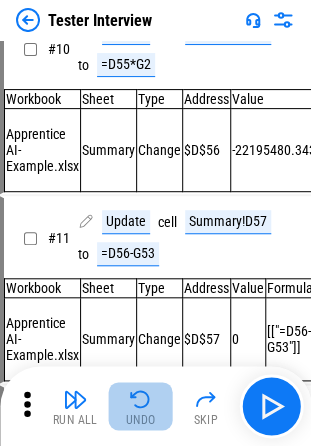 click at bounding box center (141, 399) 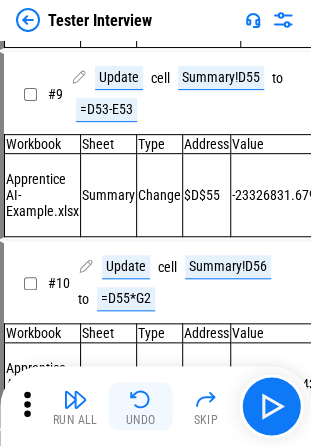 click on "Run All Undo Skip" at bounding box center (157, 406) 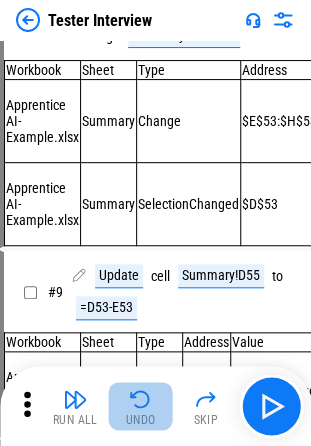 click at bounding box center [141, 399] 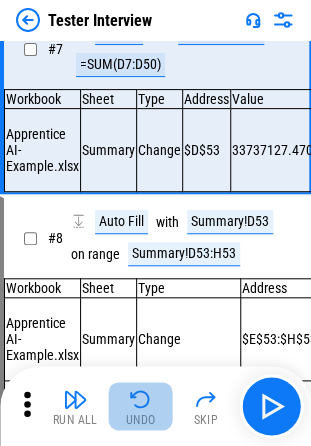 click at bounding box center (141, 399) 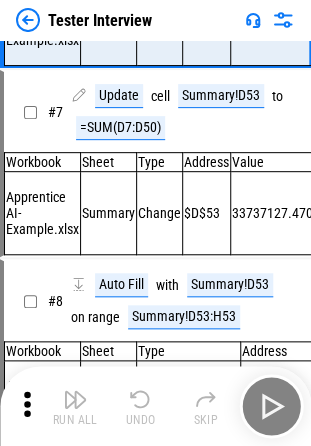 click on "Run All Undo Skip" at bounding box center [157, 406] 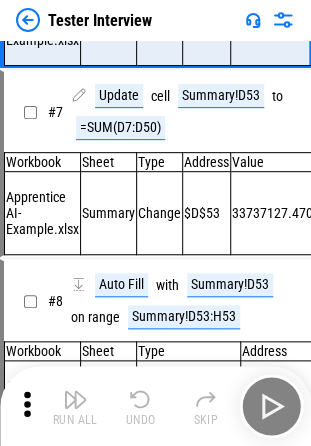 click on "Run All Undo Skip" at bounding box center (157, 406) 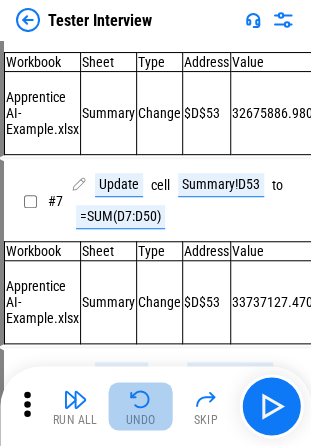 click at bounding box center [141, 399] 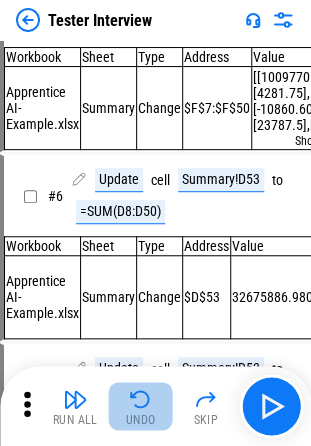 click at bounding box center (141, 399) 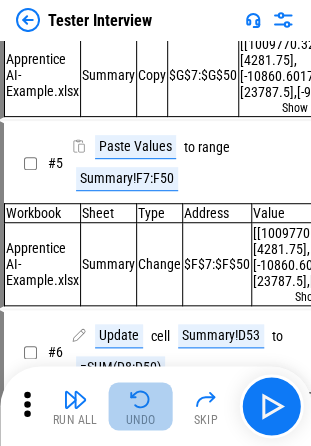 click at bounding box center [141, 399] 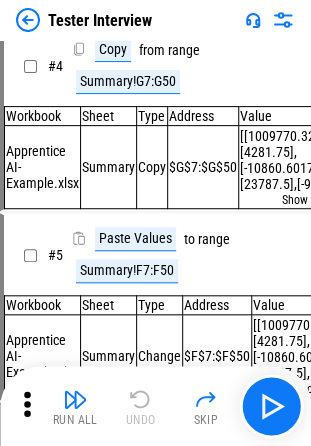 click on "Run All Undo Skip" at bounding box center (157, 406) 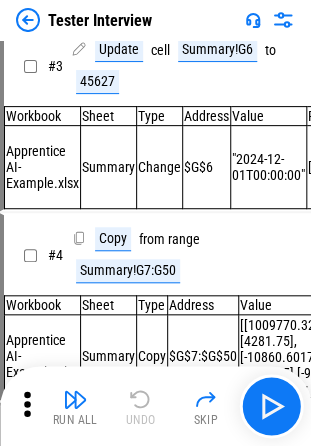 click on "Run All Undo Skip" at bounding box center (157, 406) 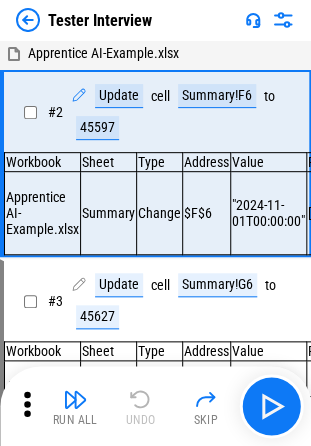 click on "Run All Undo Skip" at bounding box center [157, 406] 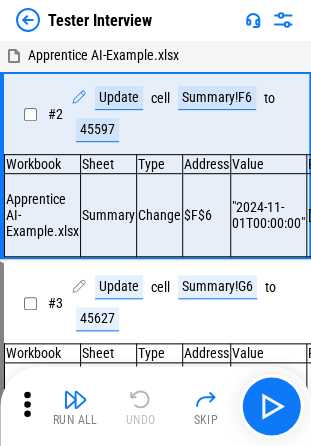 click on "Run All Undo Skip" at bounding box center [157, 406] 